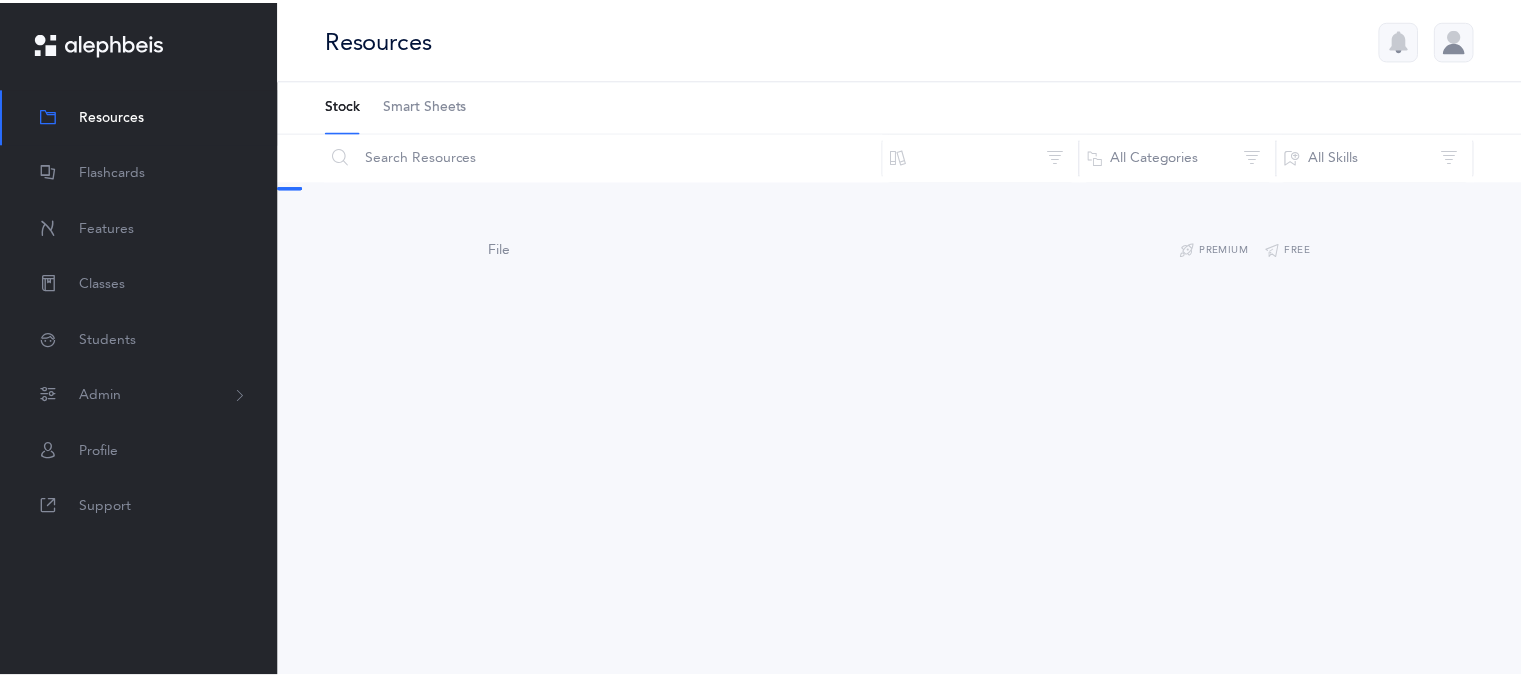 scroll, scrollTop: 0, scrollLeft: 0, axis: both 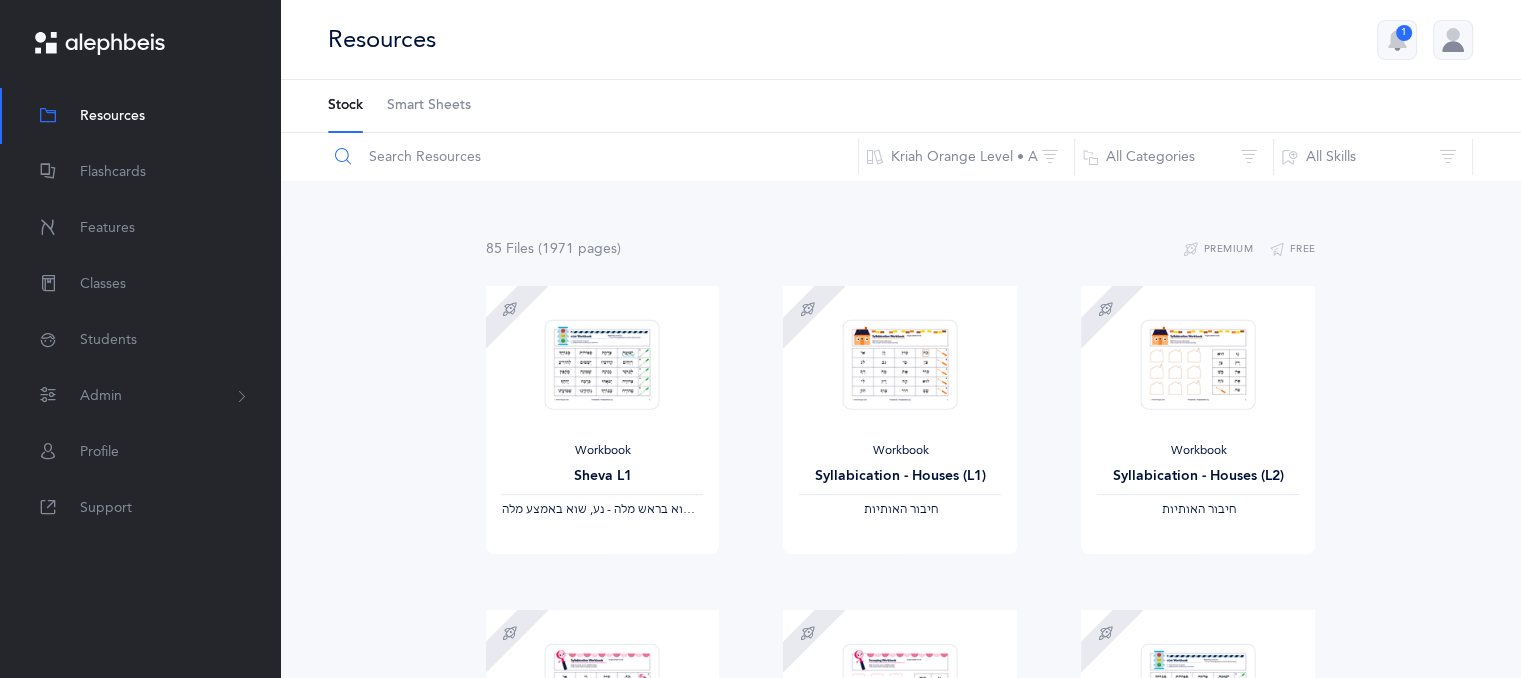 click at bounding box center [593, 157] 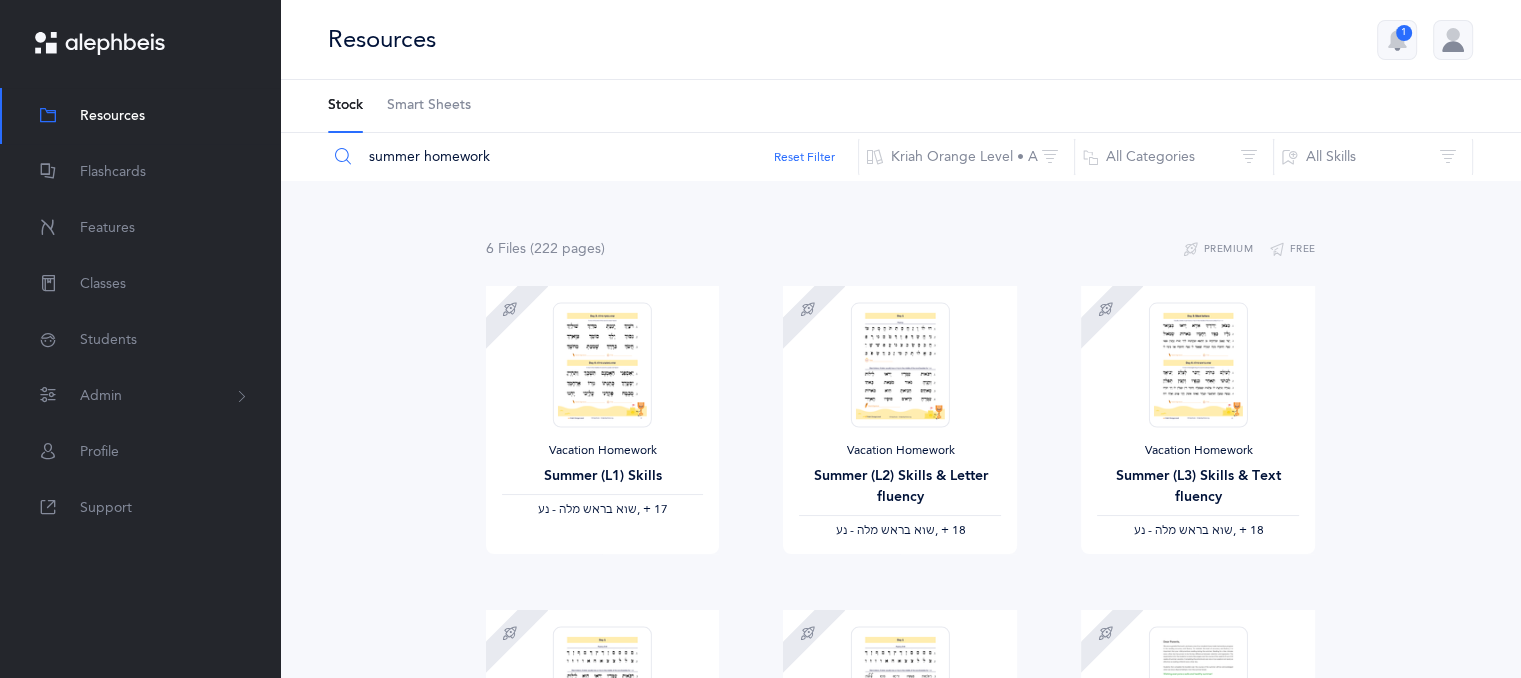 type on "summer homework" 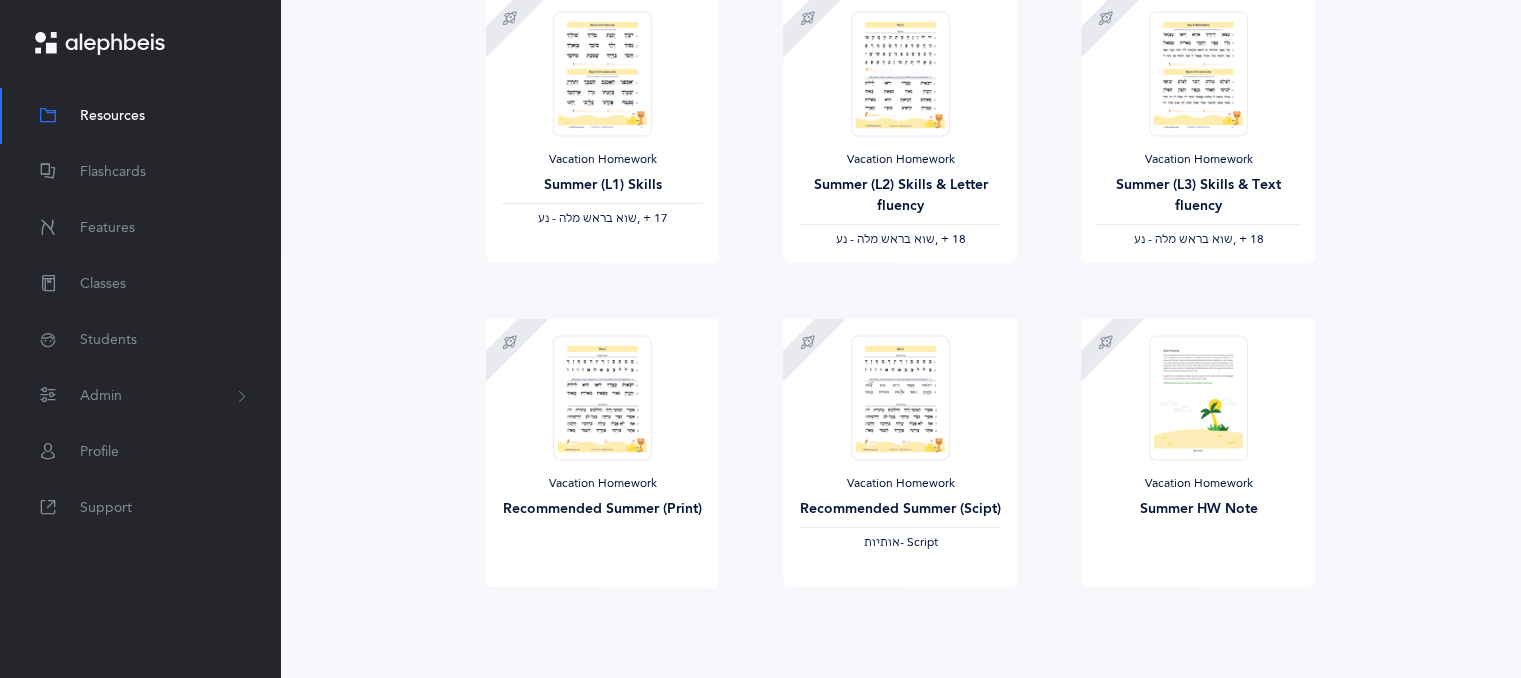 scroll, scrollTop: 296, scrollLeft: 0, axis: vertical 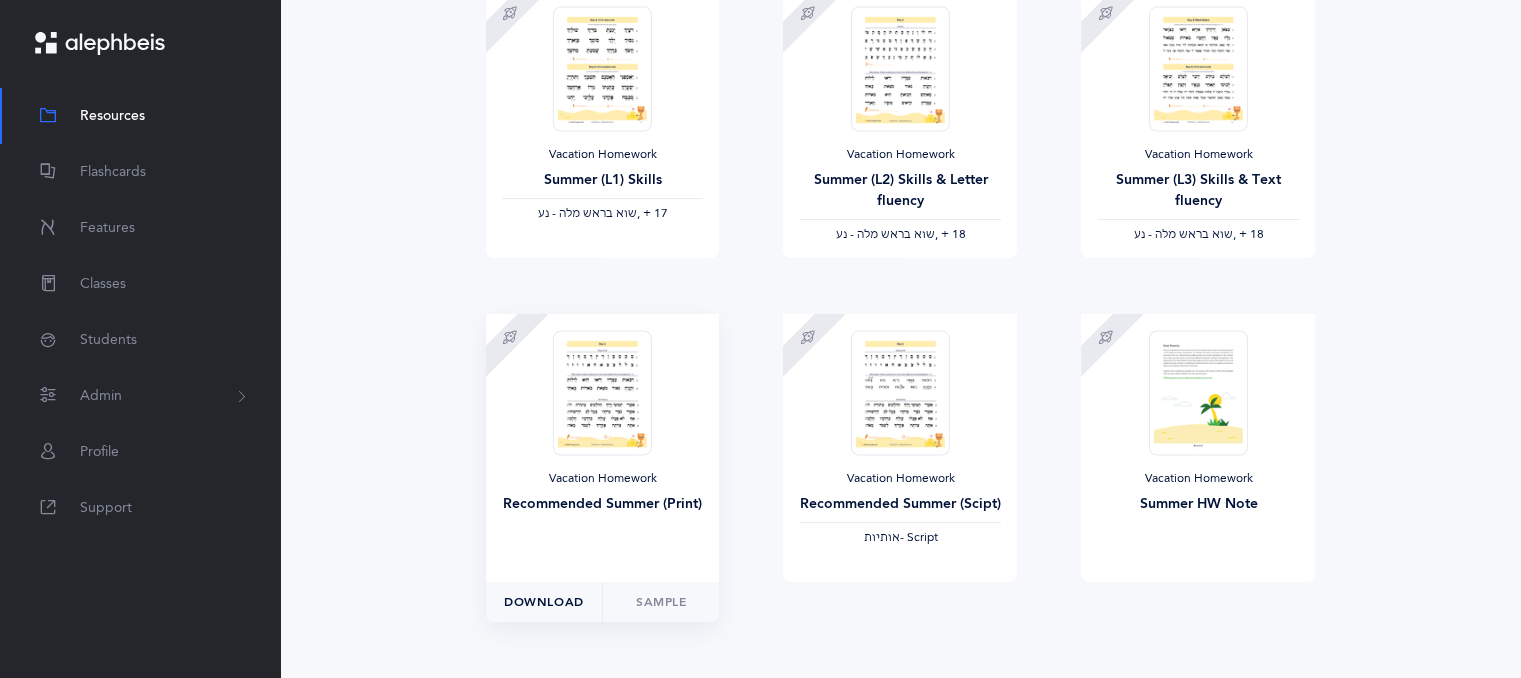 click on "Download" at bounding box center [544, 238] 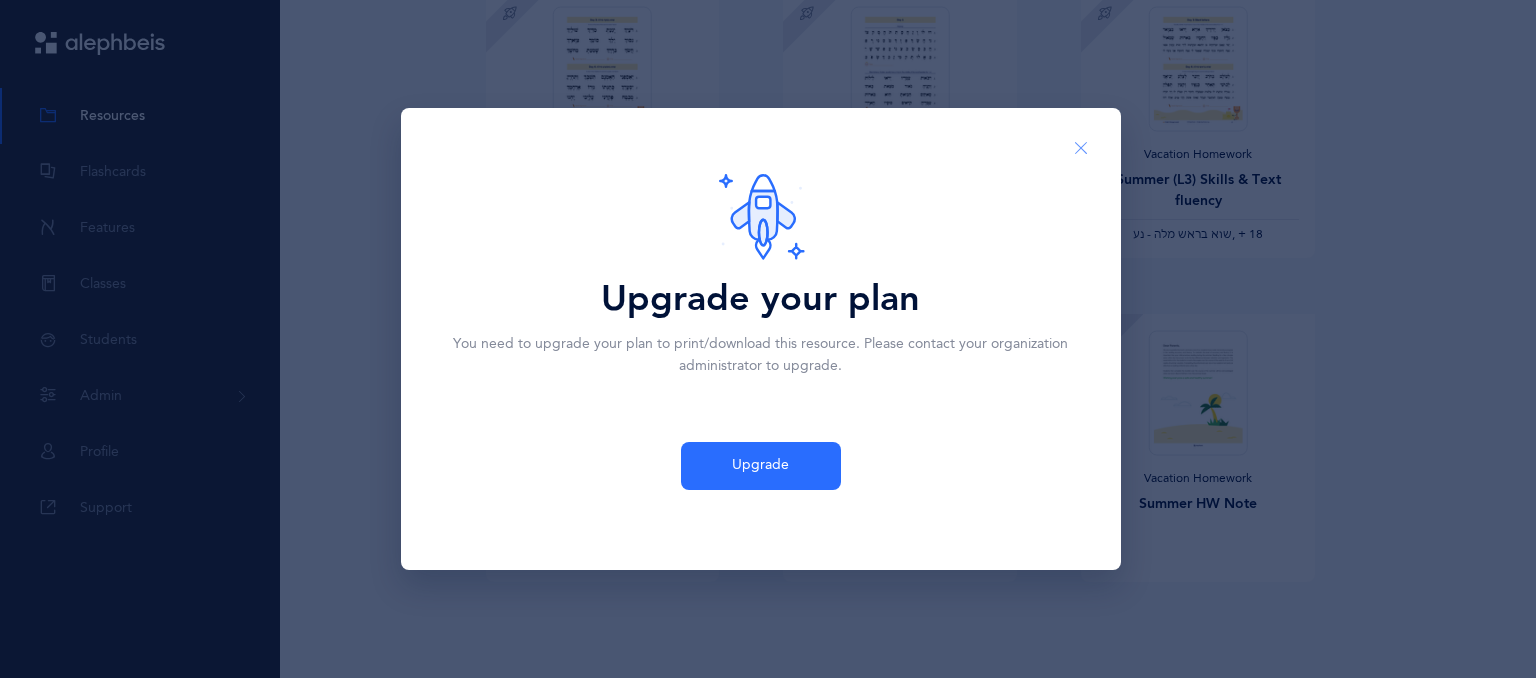 click at bounding box center (1081, 149) 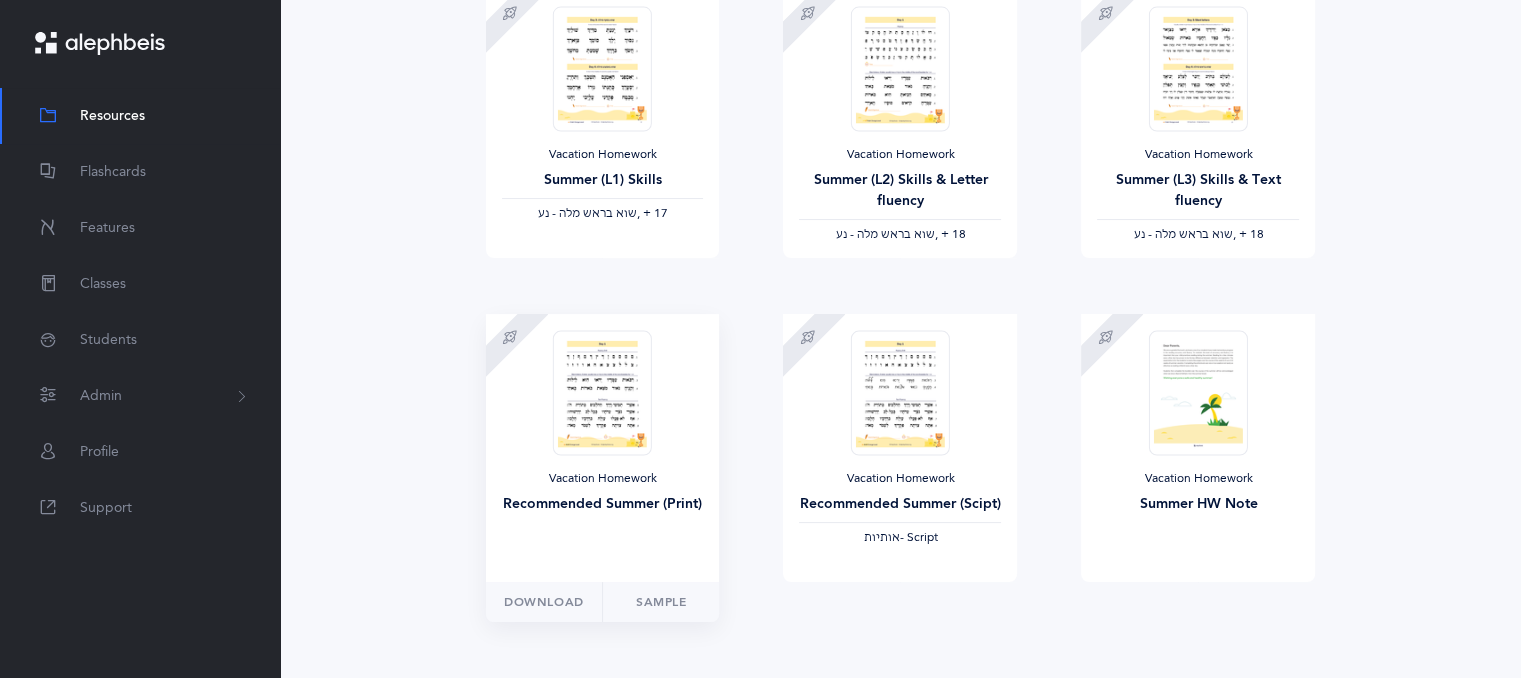 click at bounding box center (602, 68) 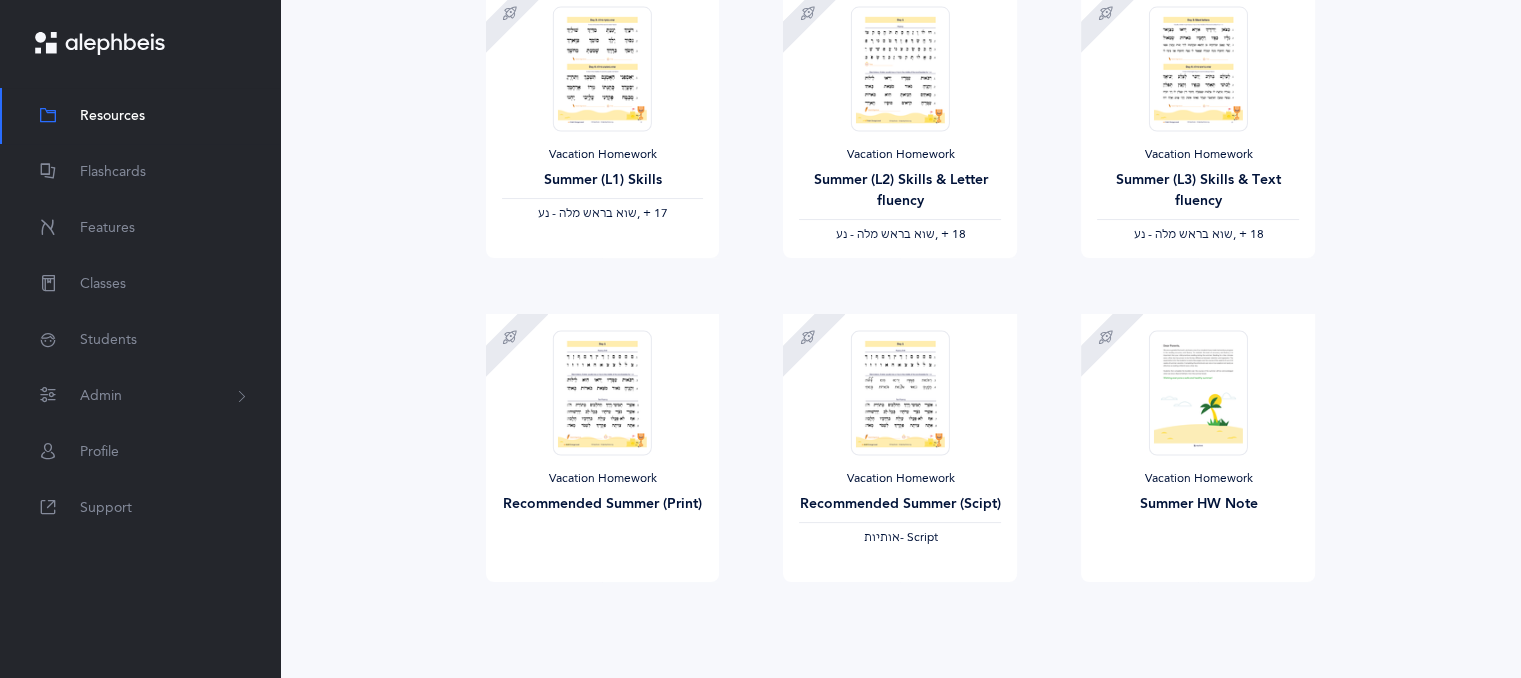 click on "Vacation Homework
Recommended Summer (Print)
Download   Sample" at bounding box center [603, 476] 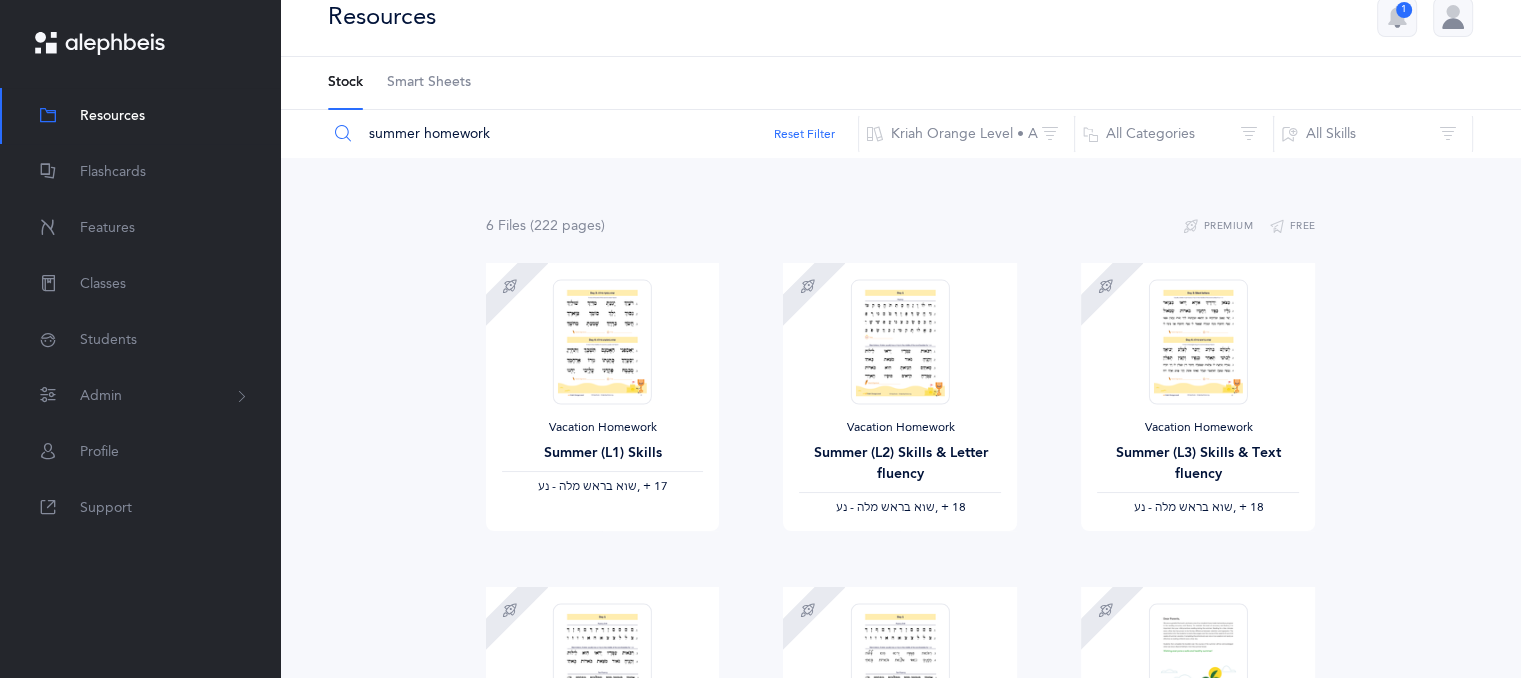 scroll, scrollTop: 48, scrollLeft: 0, axis: vertical 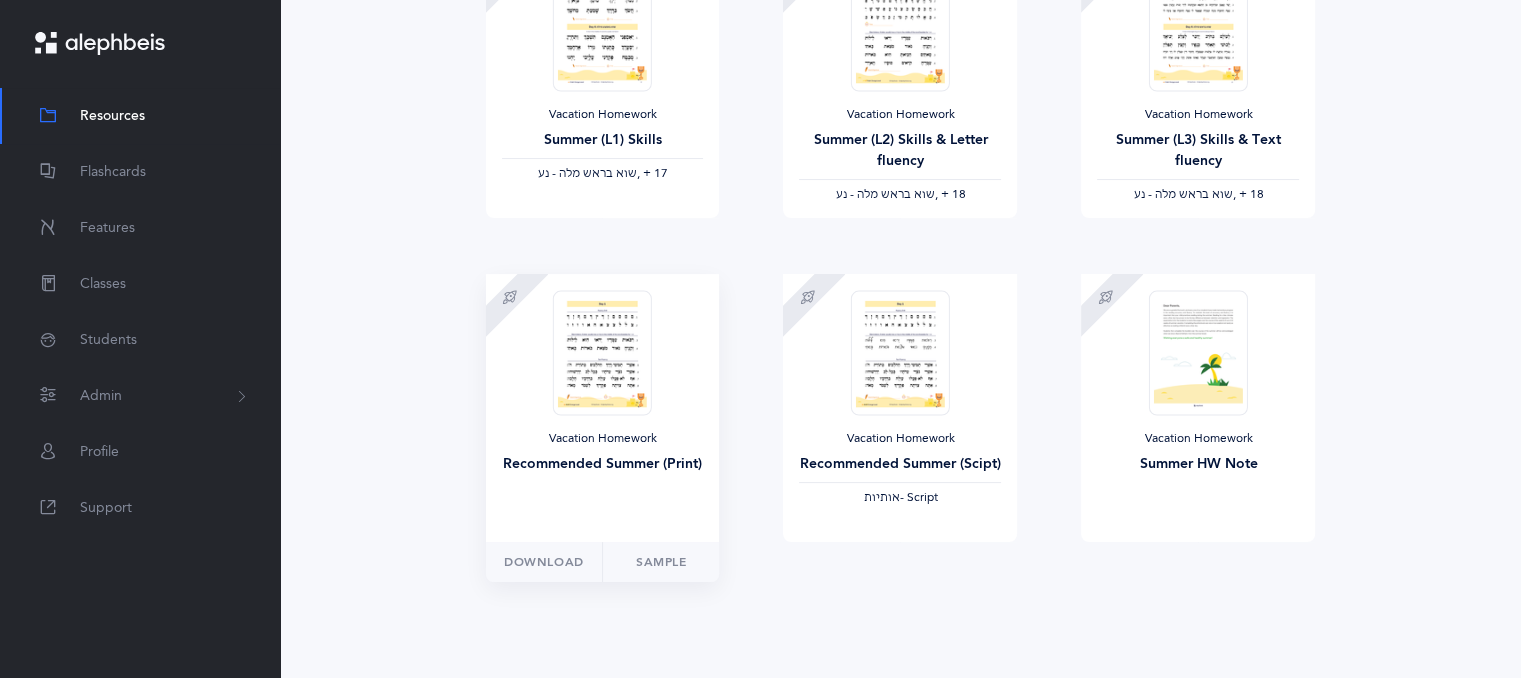 click at bounding box center (602, 28) 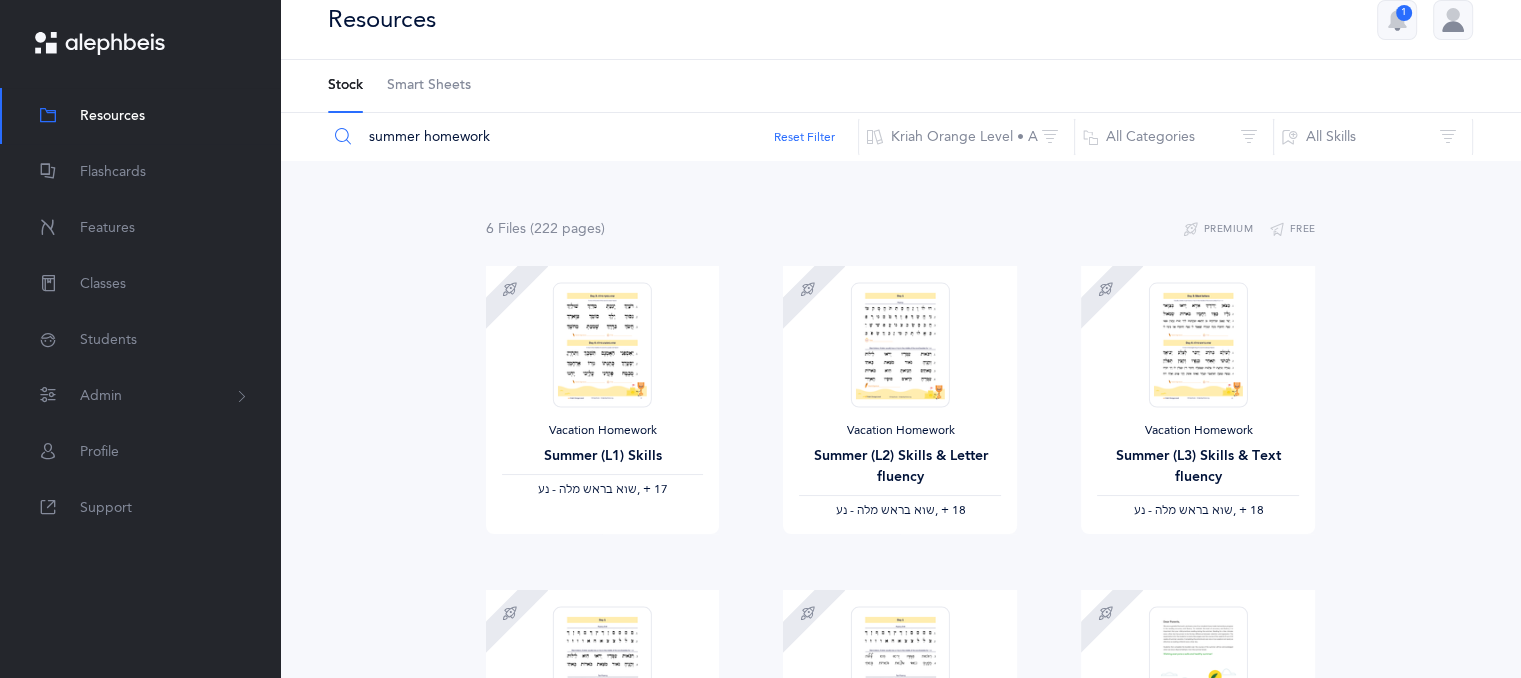 scroll, scrollTop: 0, scrollLeft: 0, axis: both 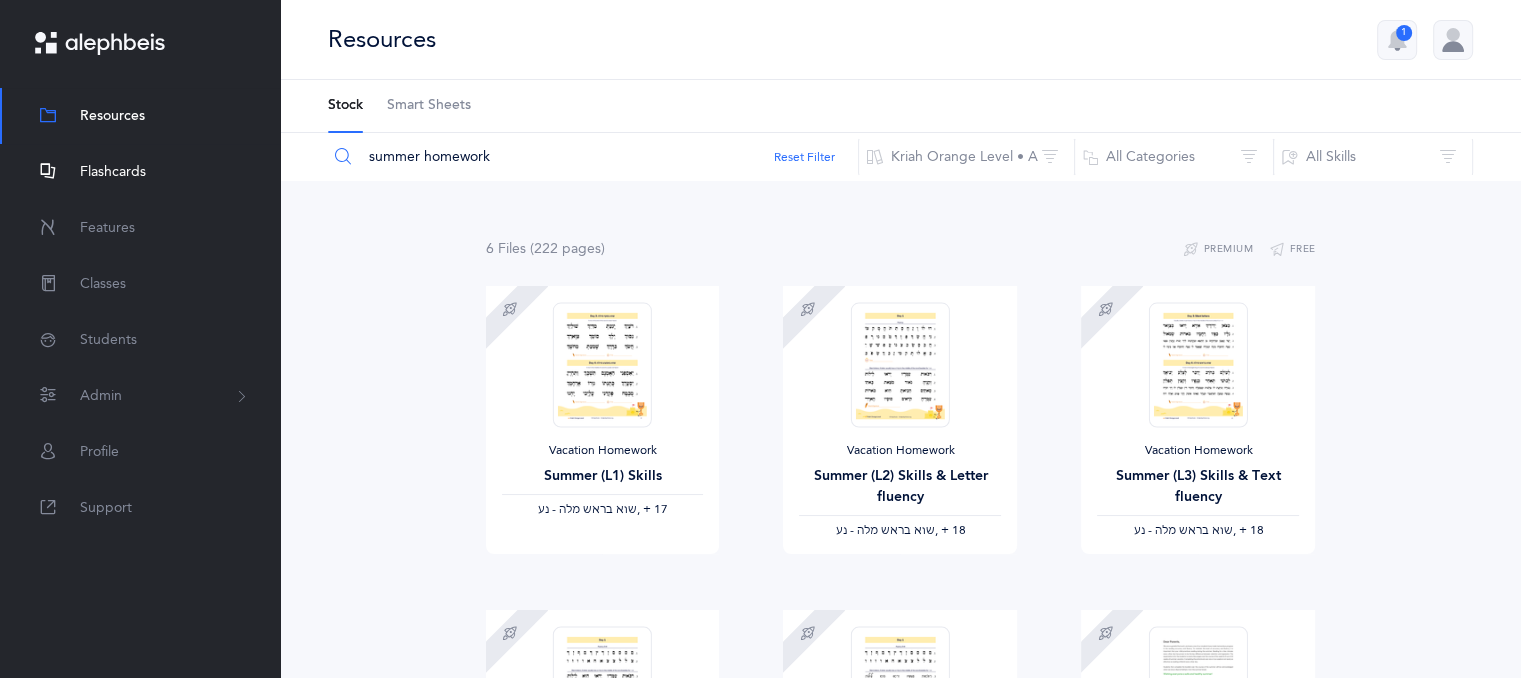 click on "Flashcards" at bounding box center (113, 172) 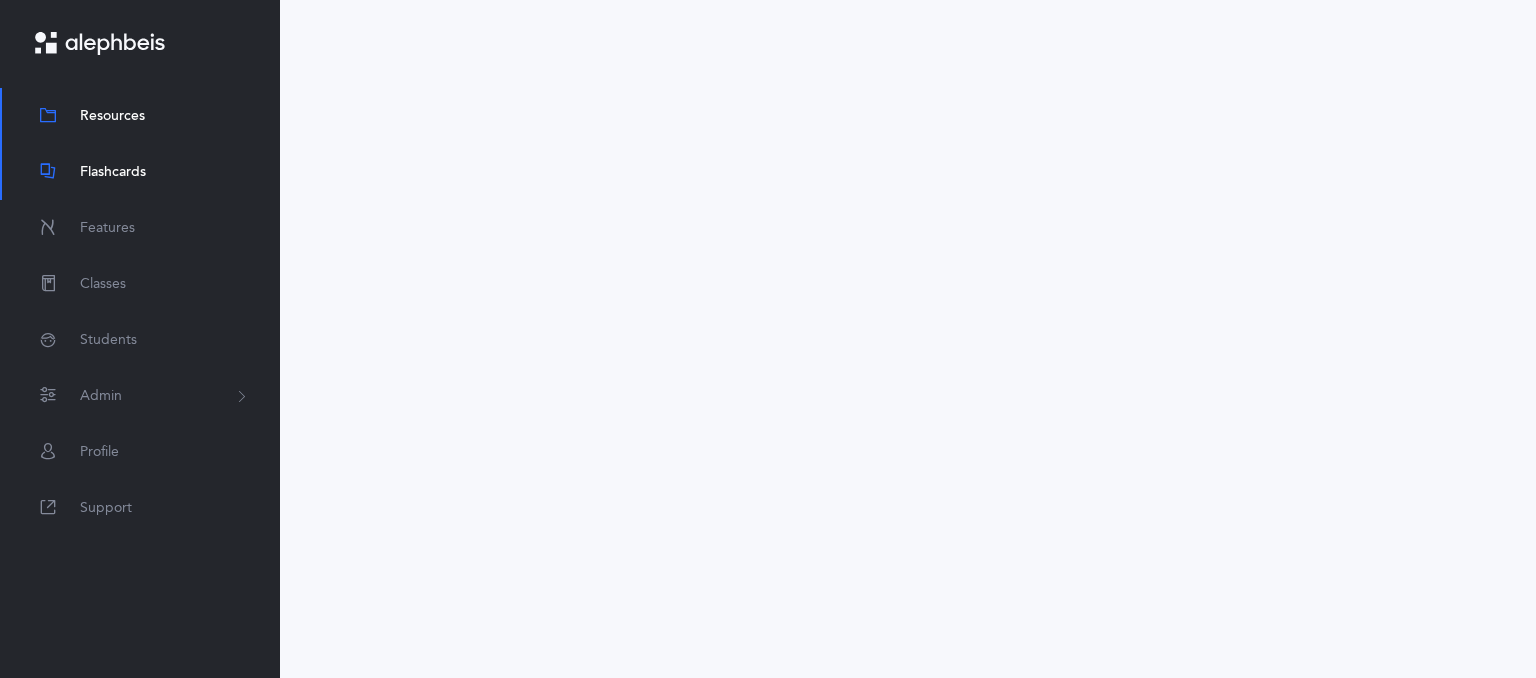 click on "Flashcards" at bounding box center [113, 172] 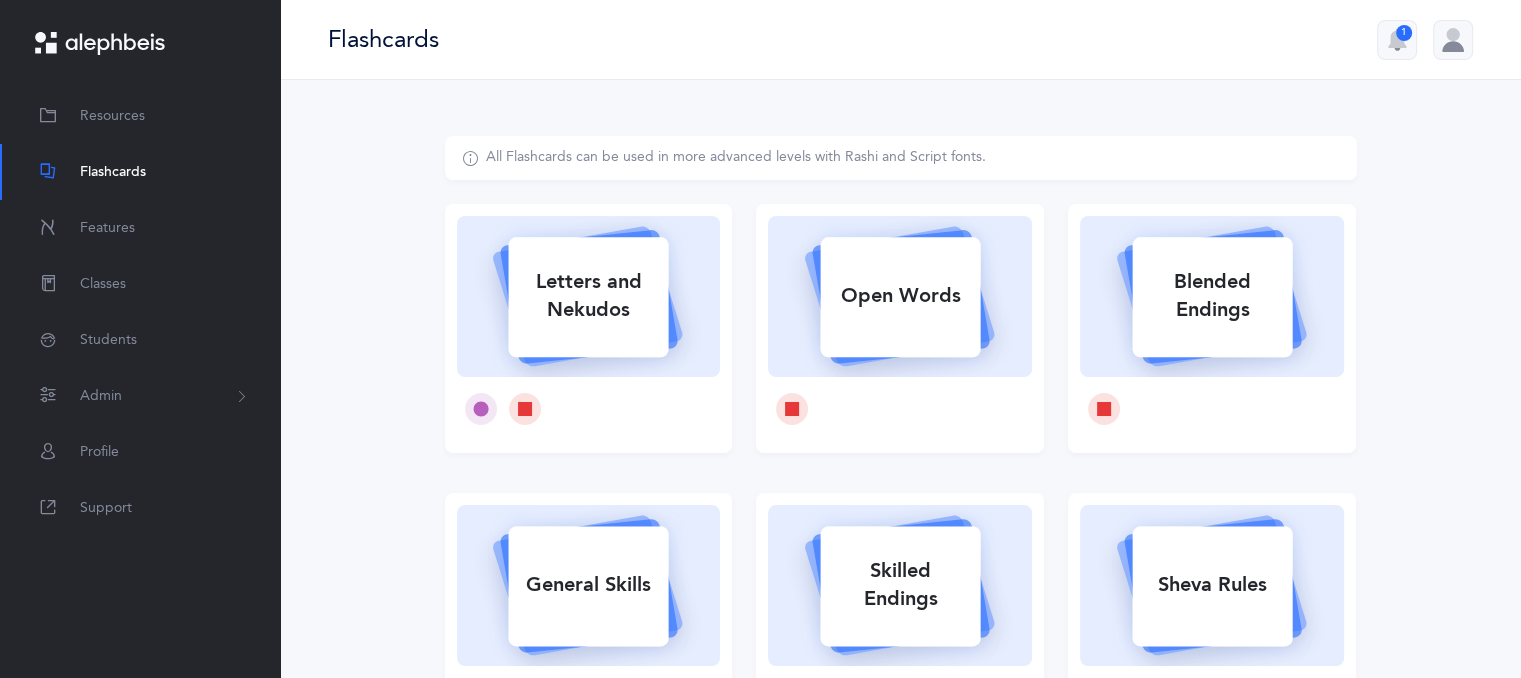 click on "Letters and Nekudos" at bounding box center [588, 296] 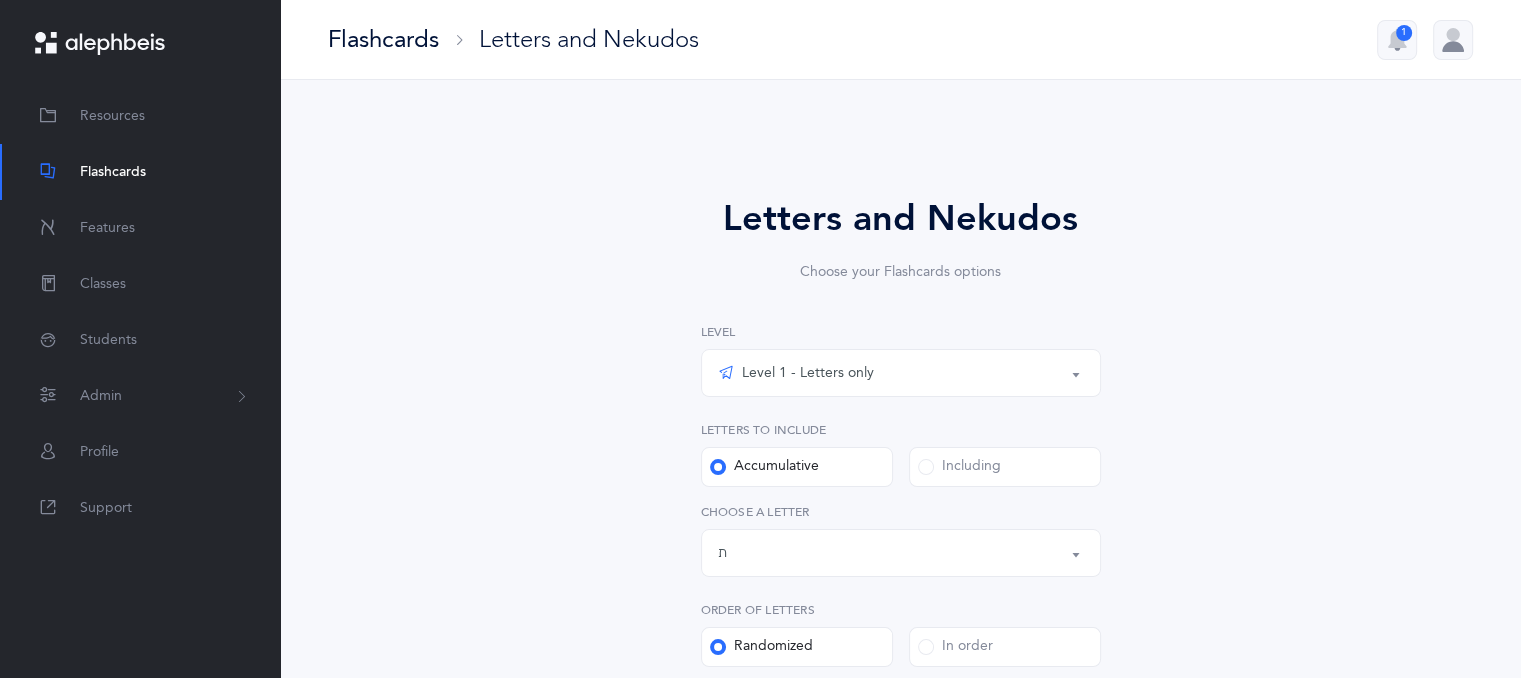 click on "Letters and Nekudos   Choose your Flashcards options         Level 1 - Letters only
Level 2 - Nekudos only
Level 3 - Letters and Nekudos
Level 4 - Letters with Nekudos
Level 1 - Letters only
Level
Letters to include
Accumulative
Including
א
בּ
ב
ג
ד
ה
ו
ז
ח
ט
י
כּ
ךּ
כ
ך
ל
מ
ם
נ
ן
ס
ע
פּ
פ
ף
צ
ץ
ק
ר
שׁ
שׂ
תּ
ת
Letters up until: ת
Choose a letter
Order of letters
Randomized
In order
Upgrade your plan to Ultimate
You need to be on the Ultimate plan to use this feature
Upgrade your plan to
Ultimate     20   per student / school year
Upgrade
Number of Cards (33)
33         Single font
Multiple fonts
Single font
Font" at bounding box center [901, 732] 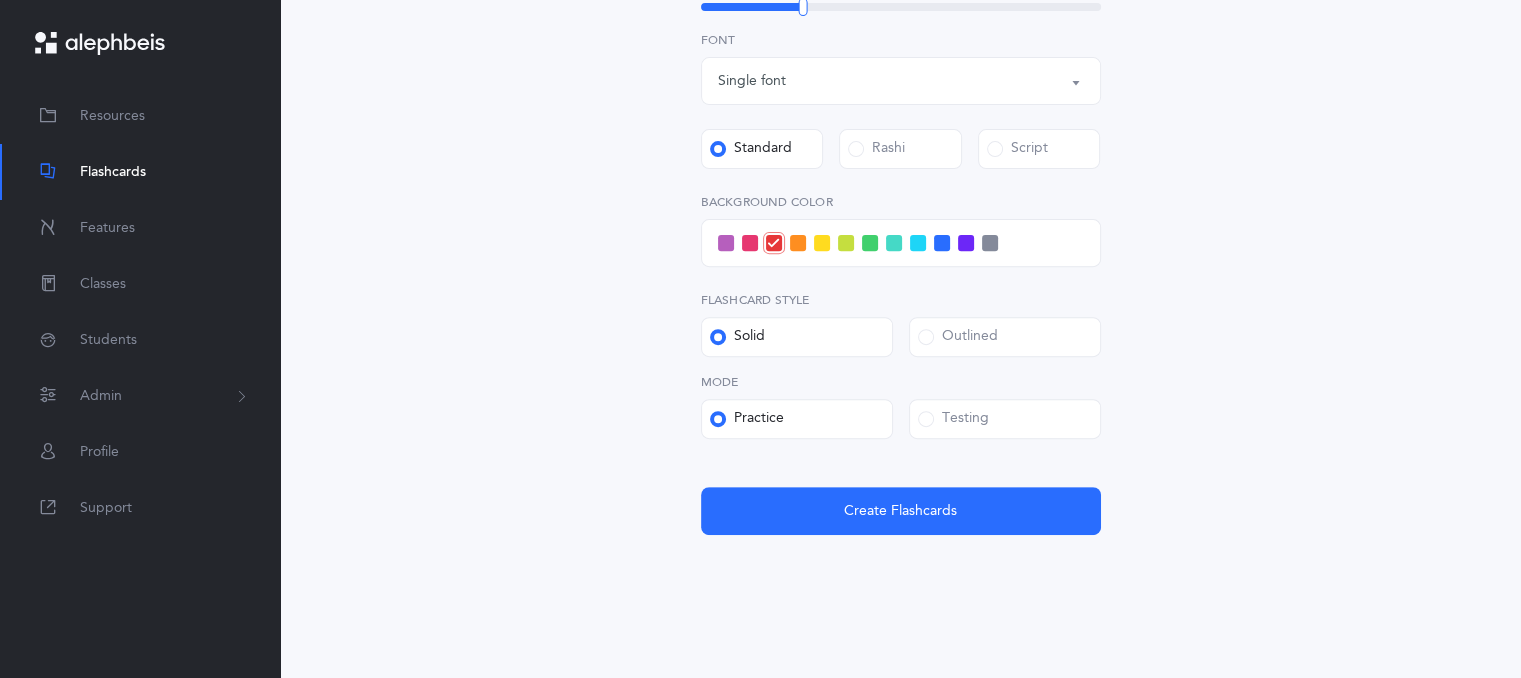 scroll, scrollTop: 731, scrollLeft: 0, axis: vertical 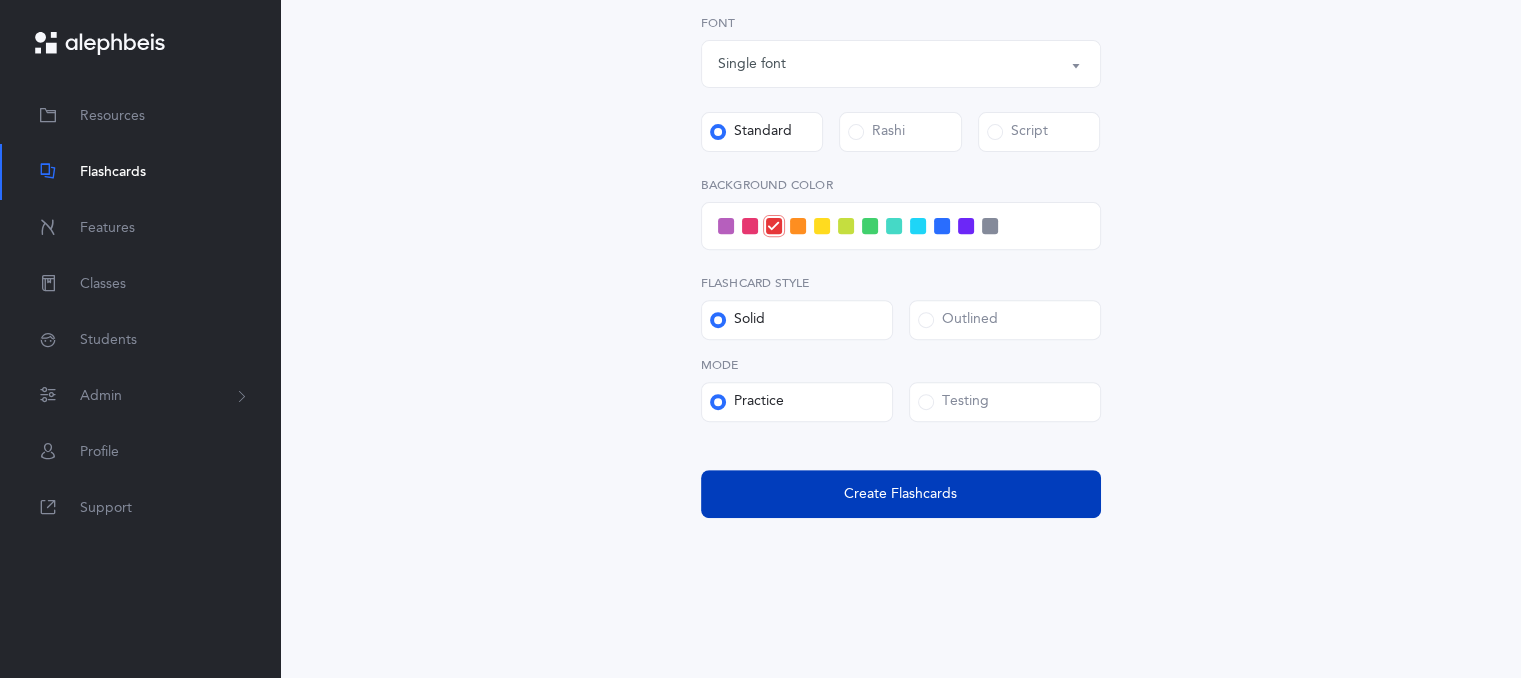 click on "Create Flashcards" at bounding box center [901, 494] 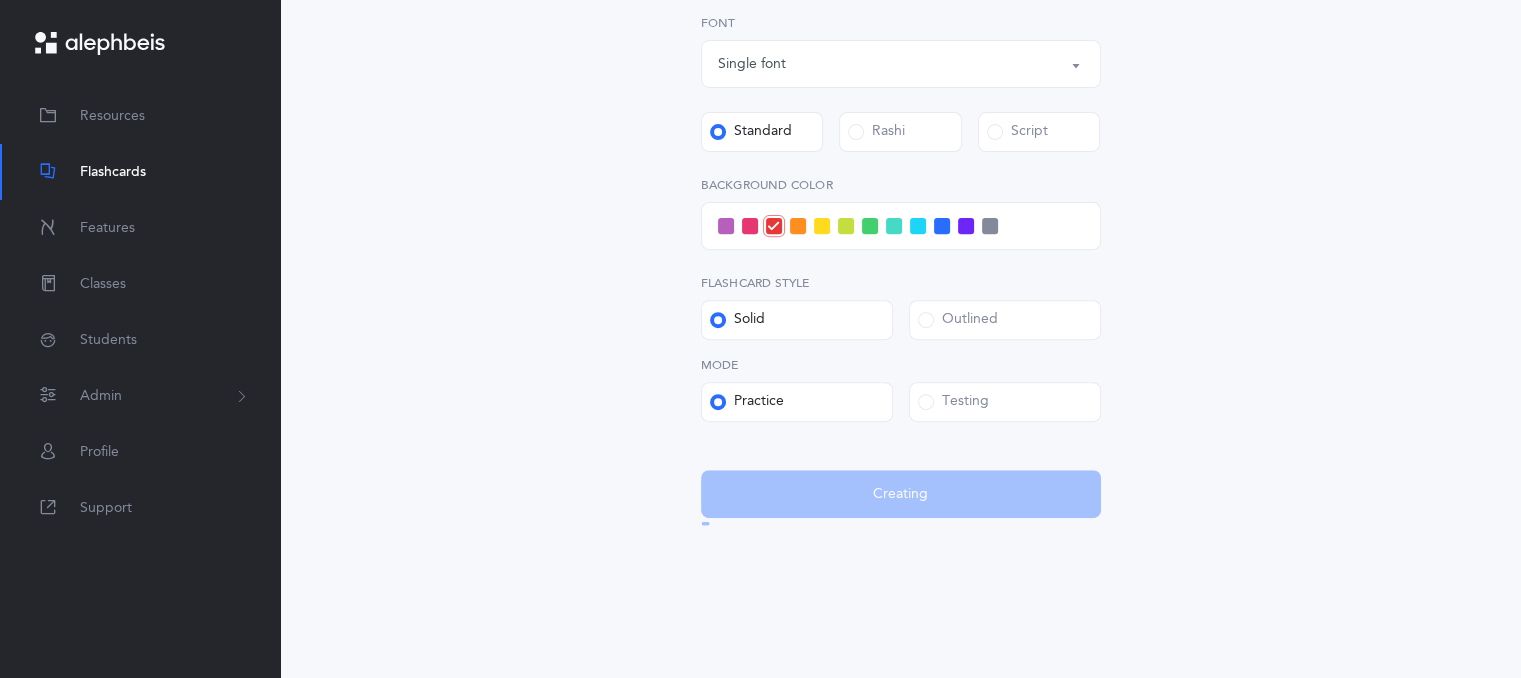 scroll, scrollTop: 0, scrollLeft: 0, axis: both 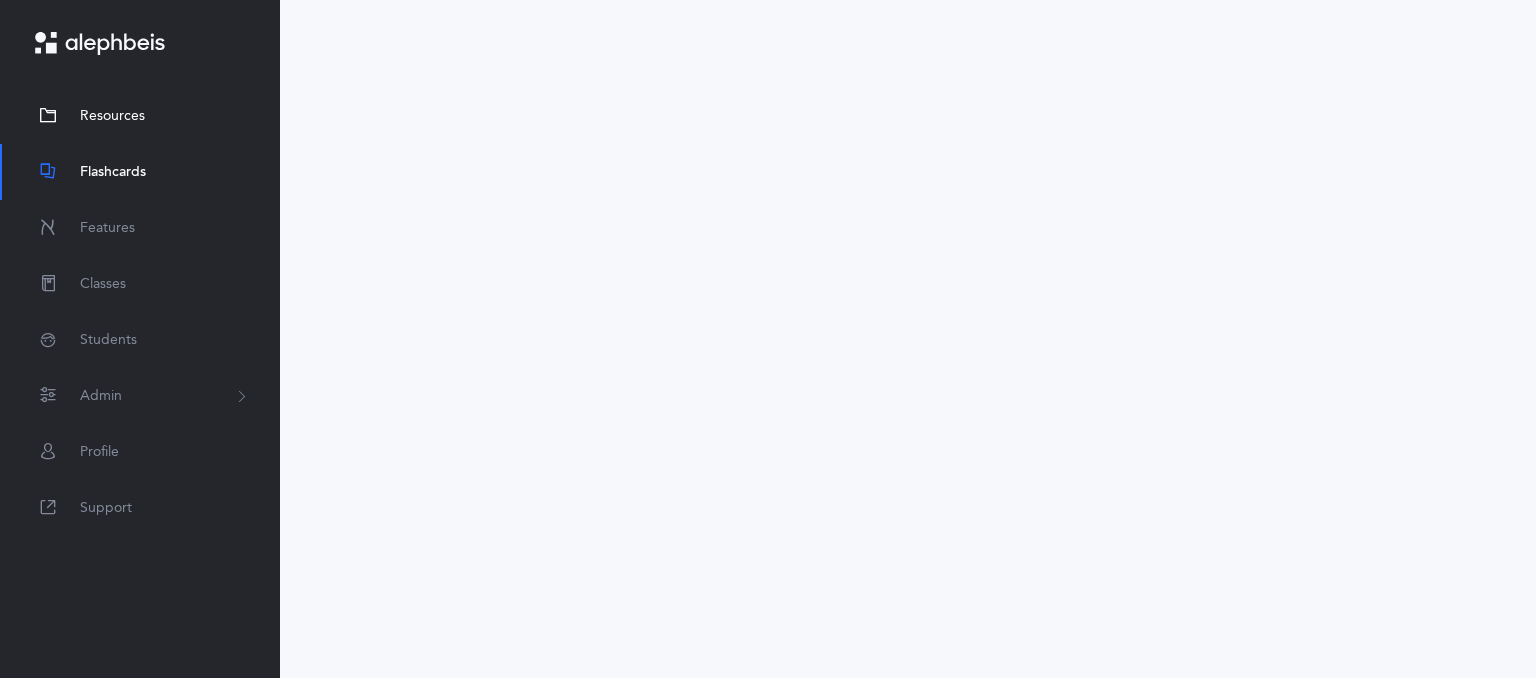 click on "Resources" at bounding box center (112, 116) 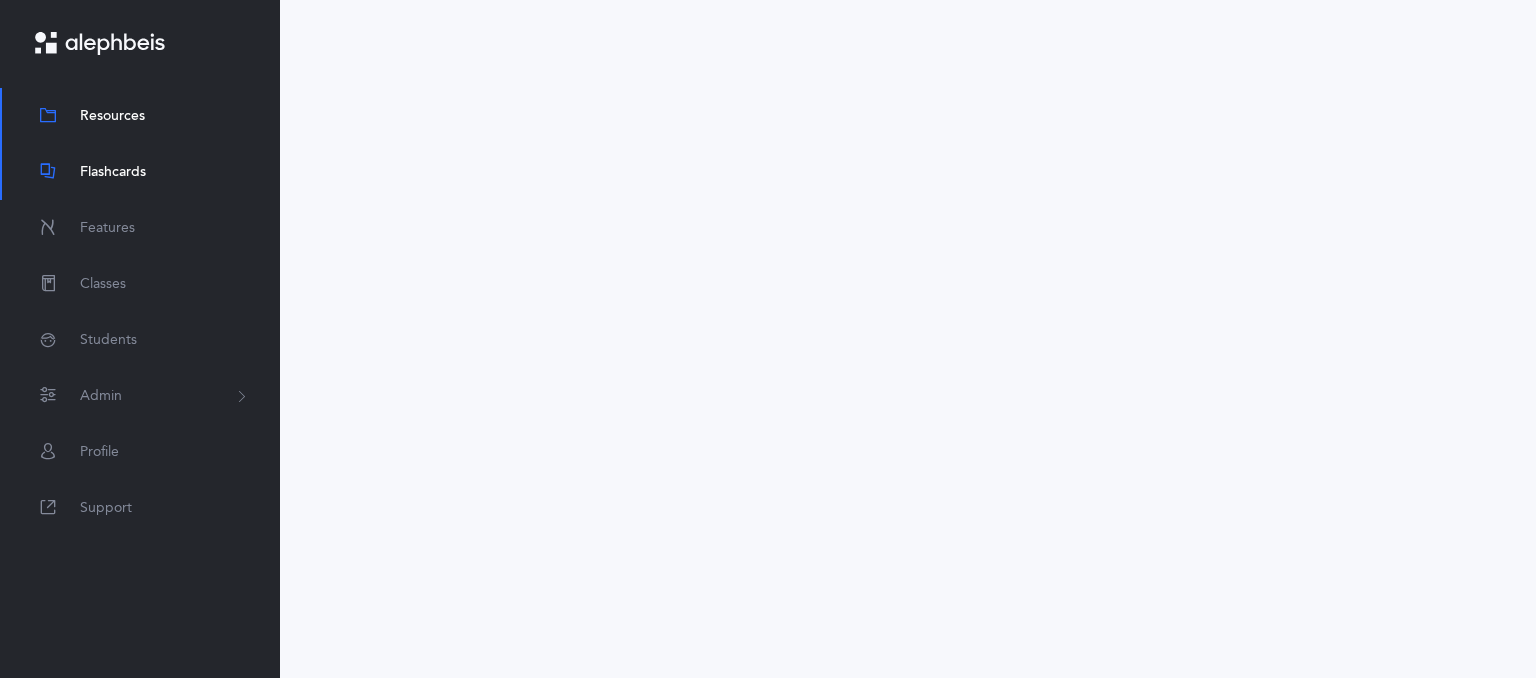 click on "Resources" at bounding box center (112, 116) 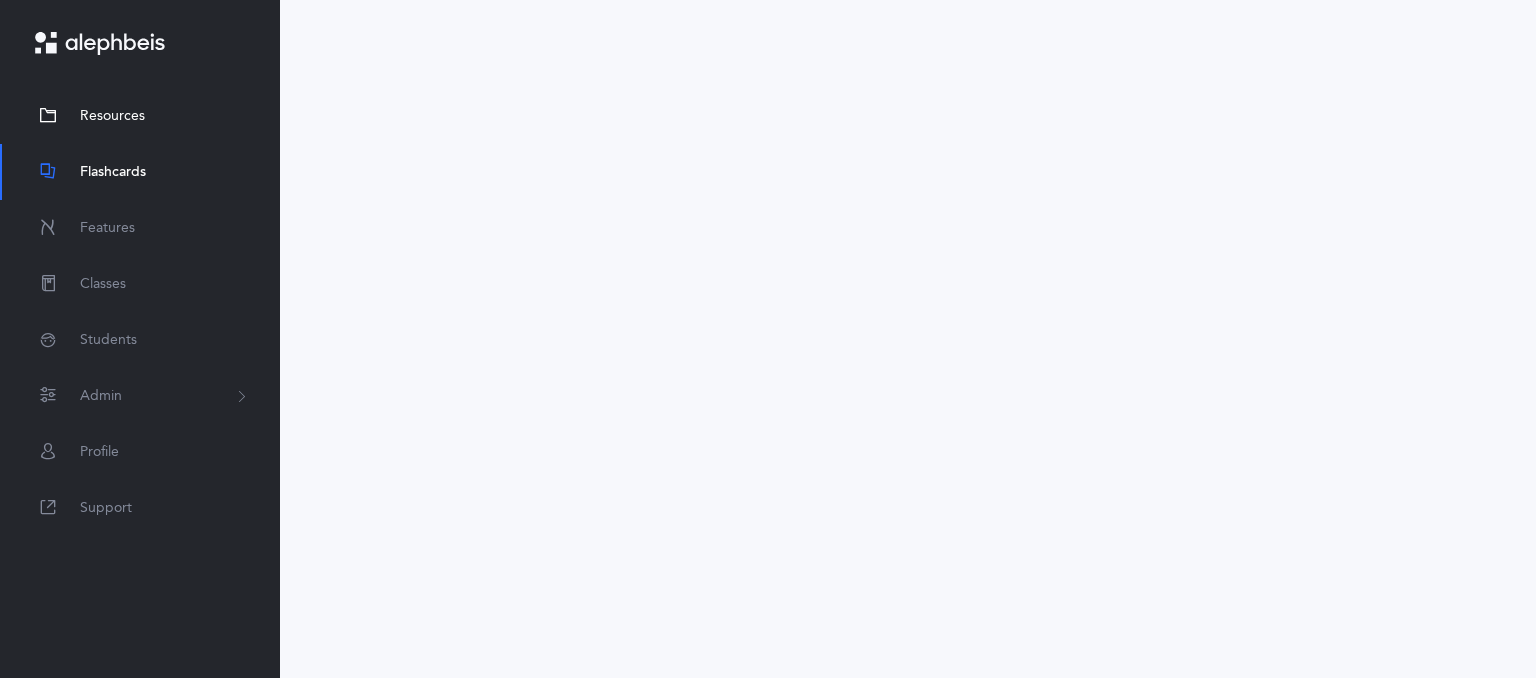 click on "Resources" at bounding box center [140, 116] 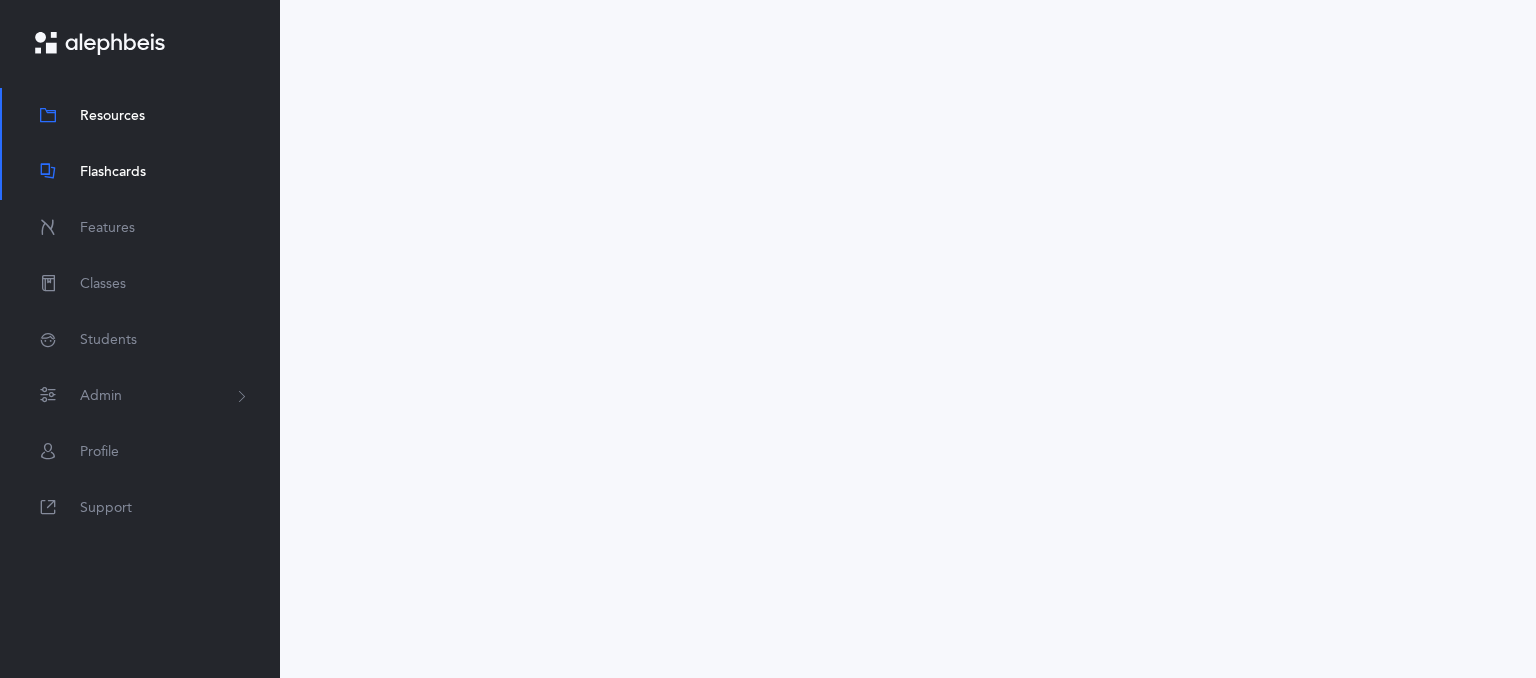 click on "Resources" at bounding box center (140, 116) 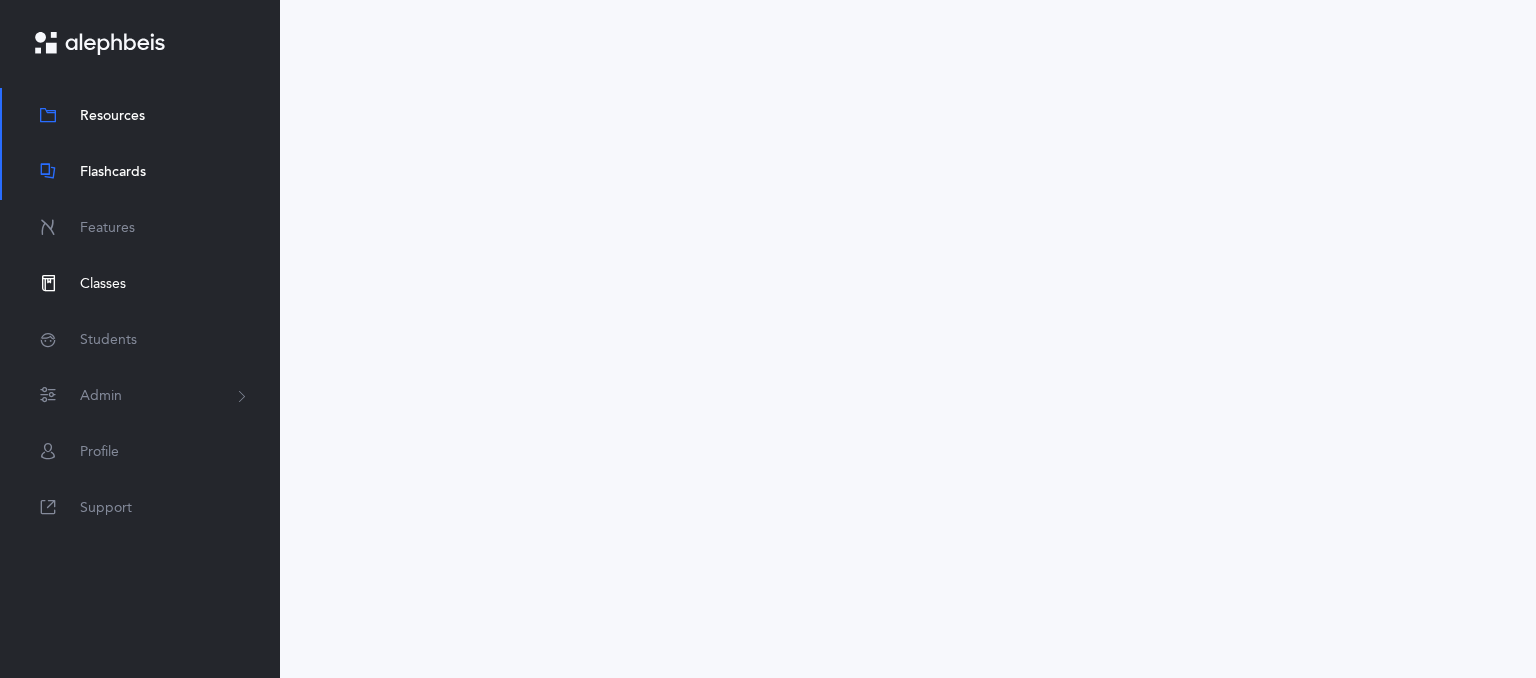 click on "Classes" at bounding box center [103, 284] 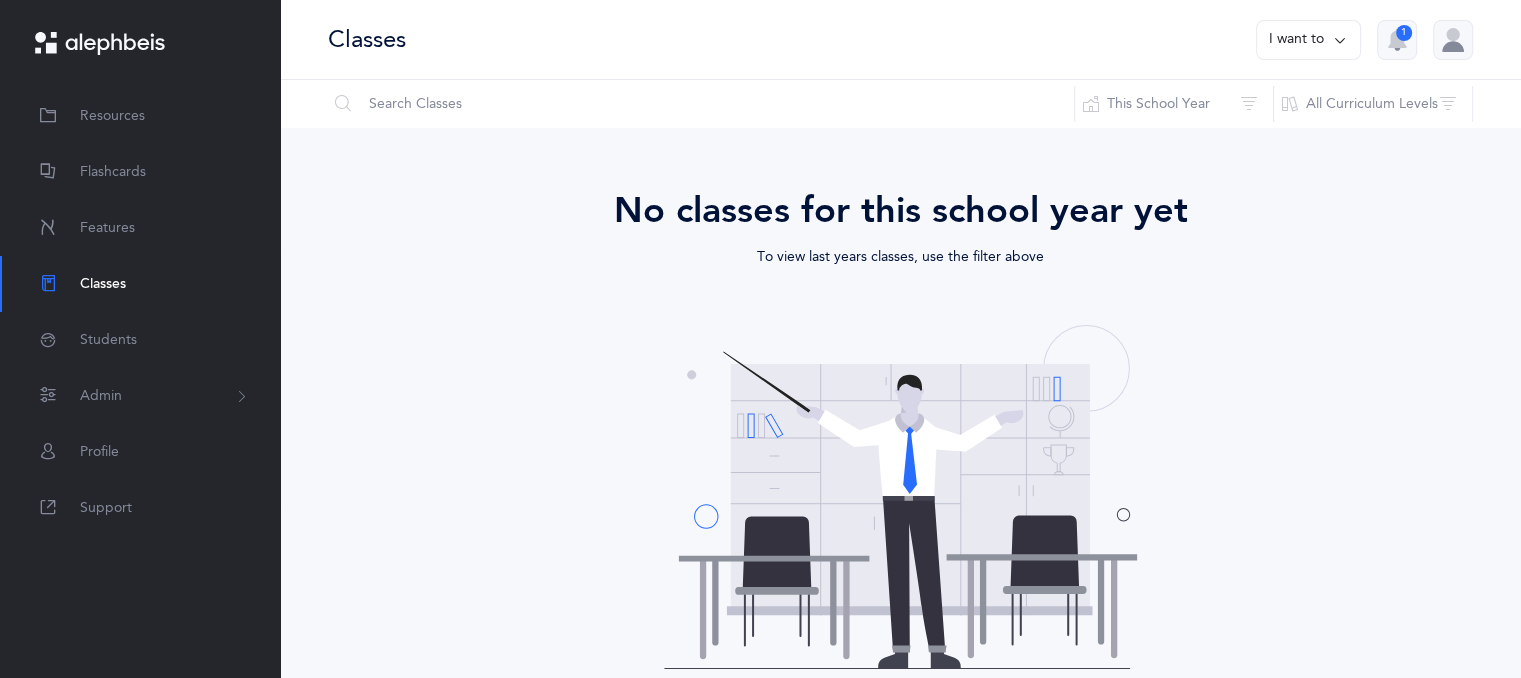 click on "Classes" at bounding box center [103, 284] 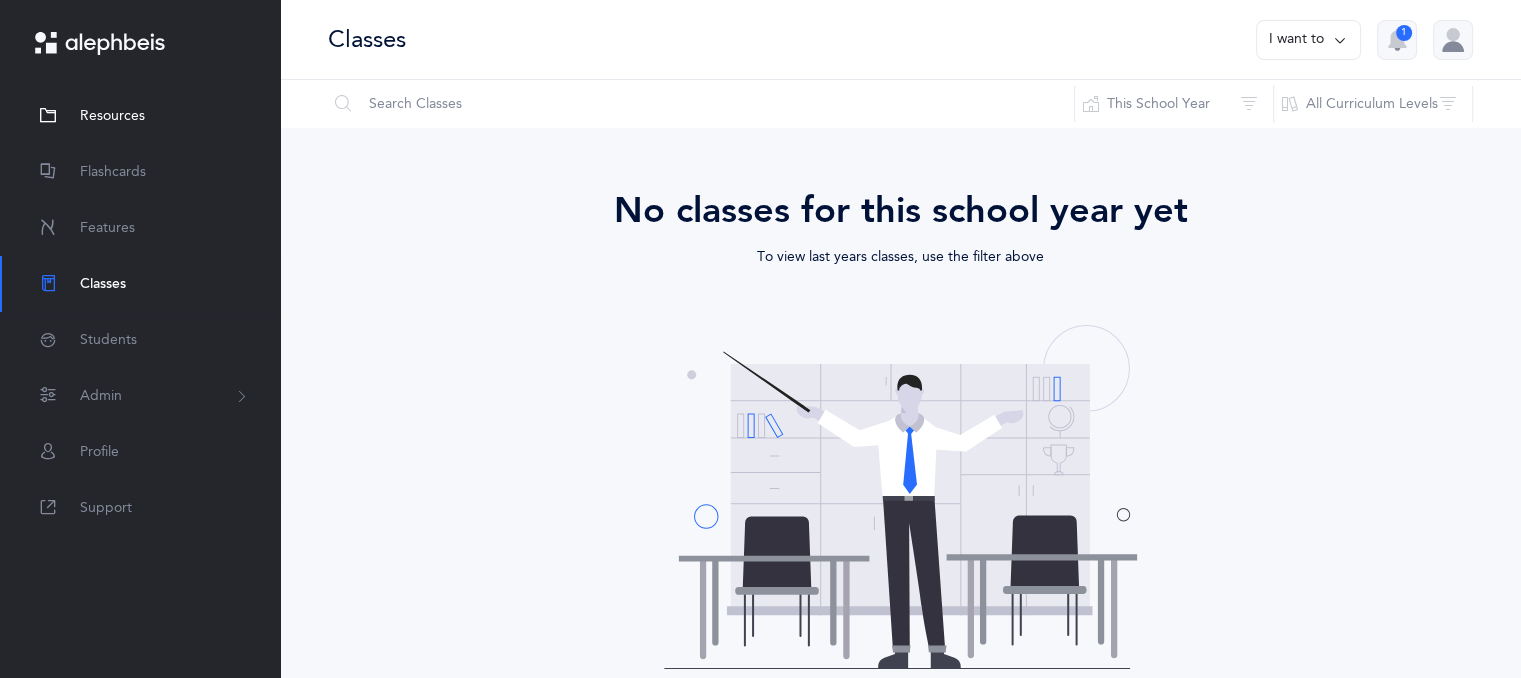 click on "Resources" at bounding box center (140, 116) 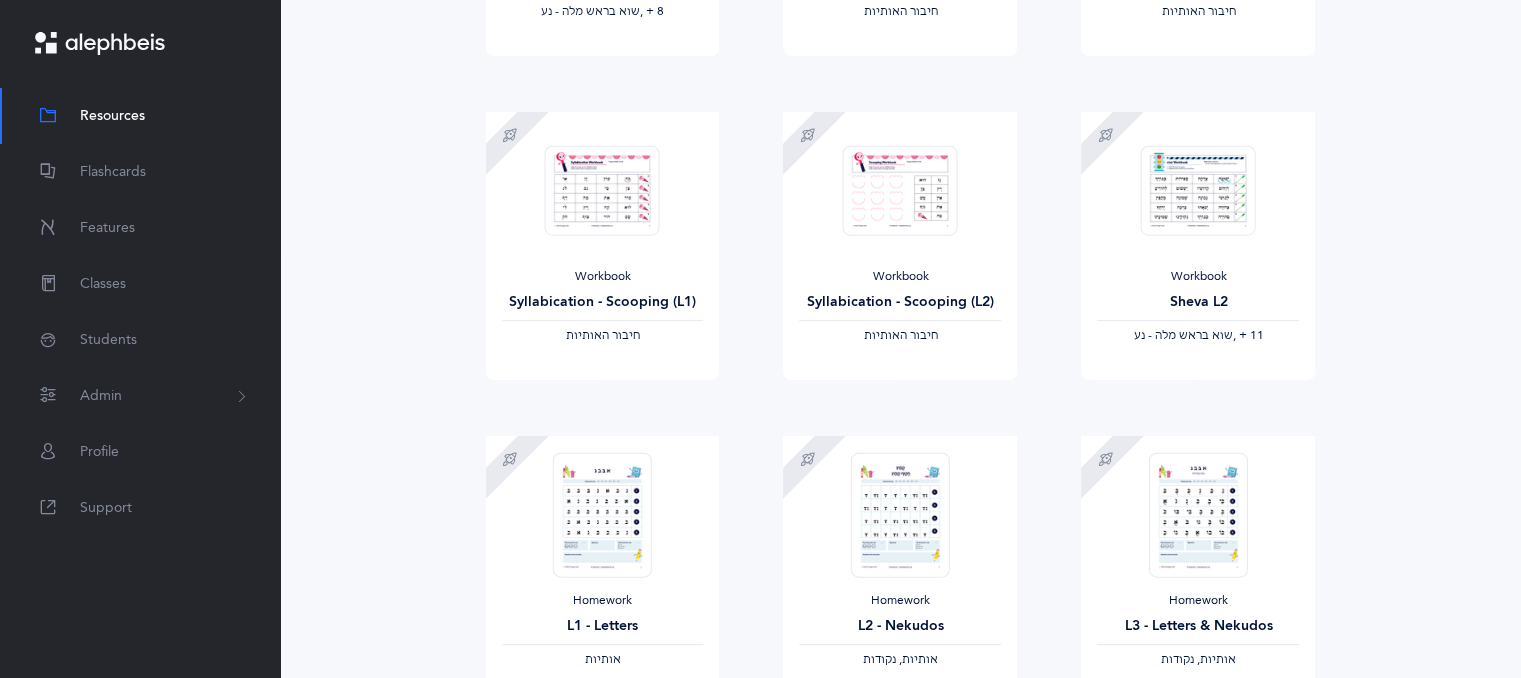 scroll, scrollTop: 490, scrollLeft: 0, axis: vertical 